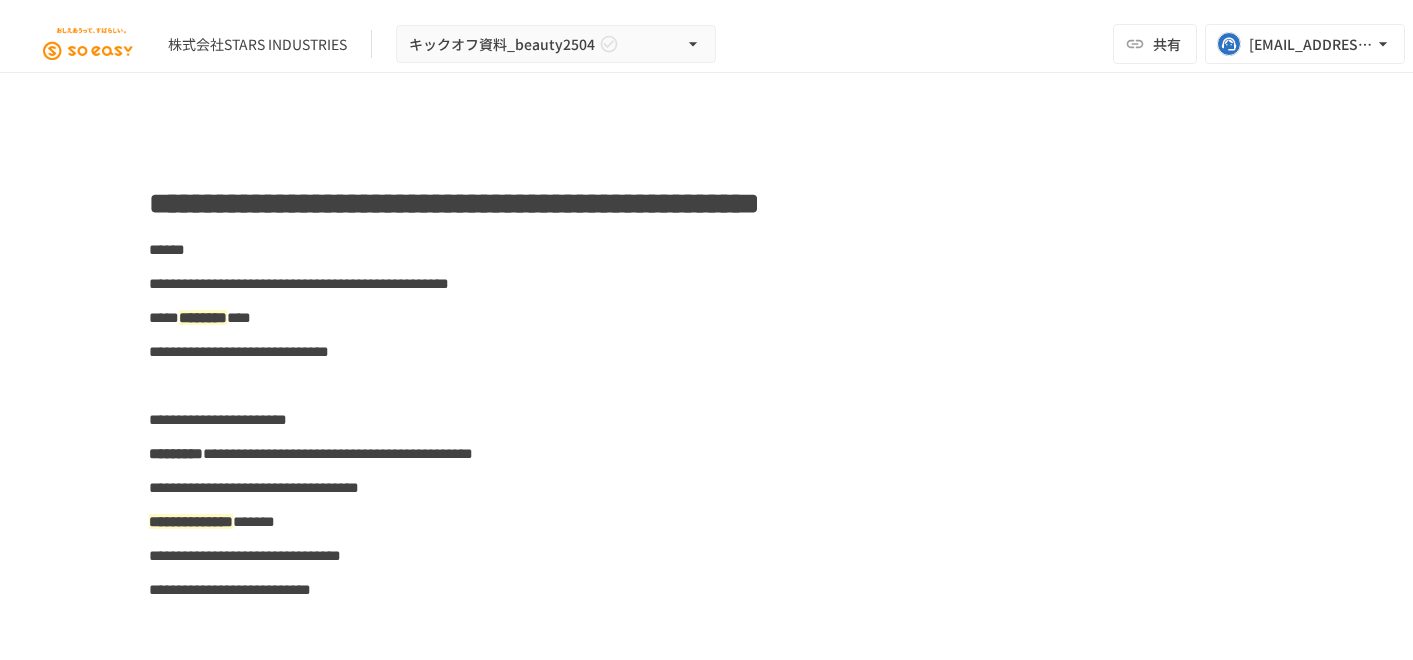 scroll, scrollTop: 0, scrollLeft: 0, axis: both 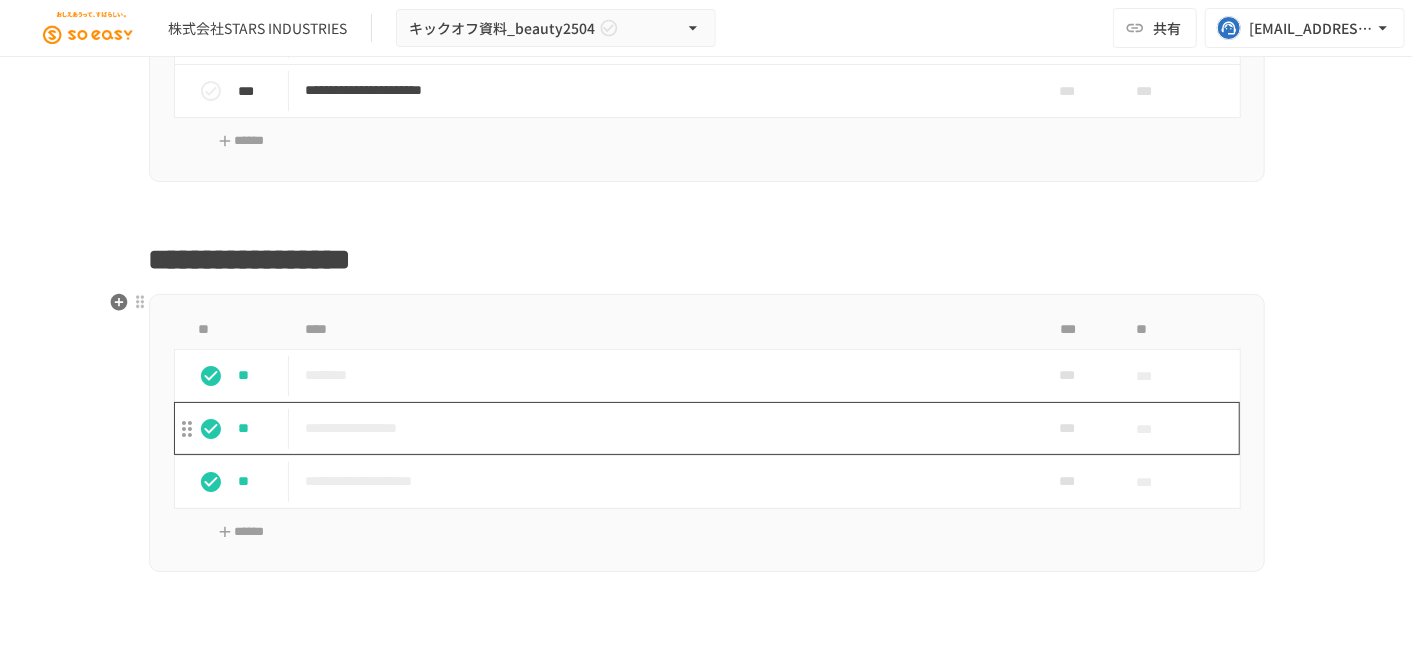 click on "**********" at bounding box center [664, 428] 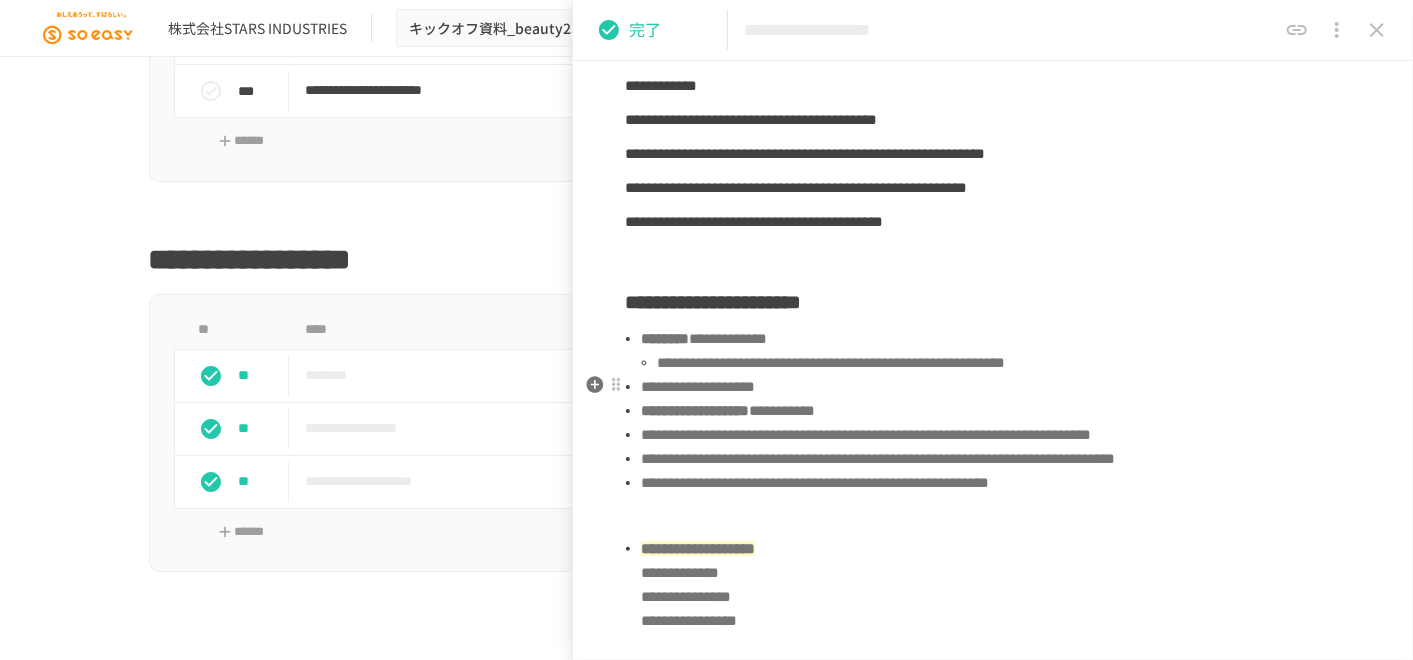 scroll, scrollTop: 777, scrollLeft: 0, axis: vertical 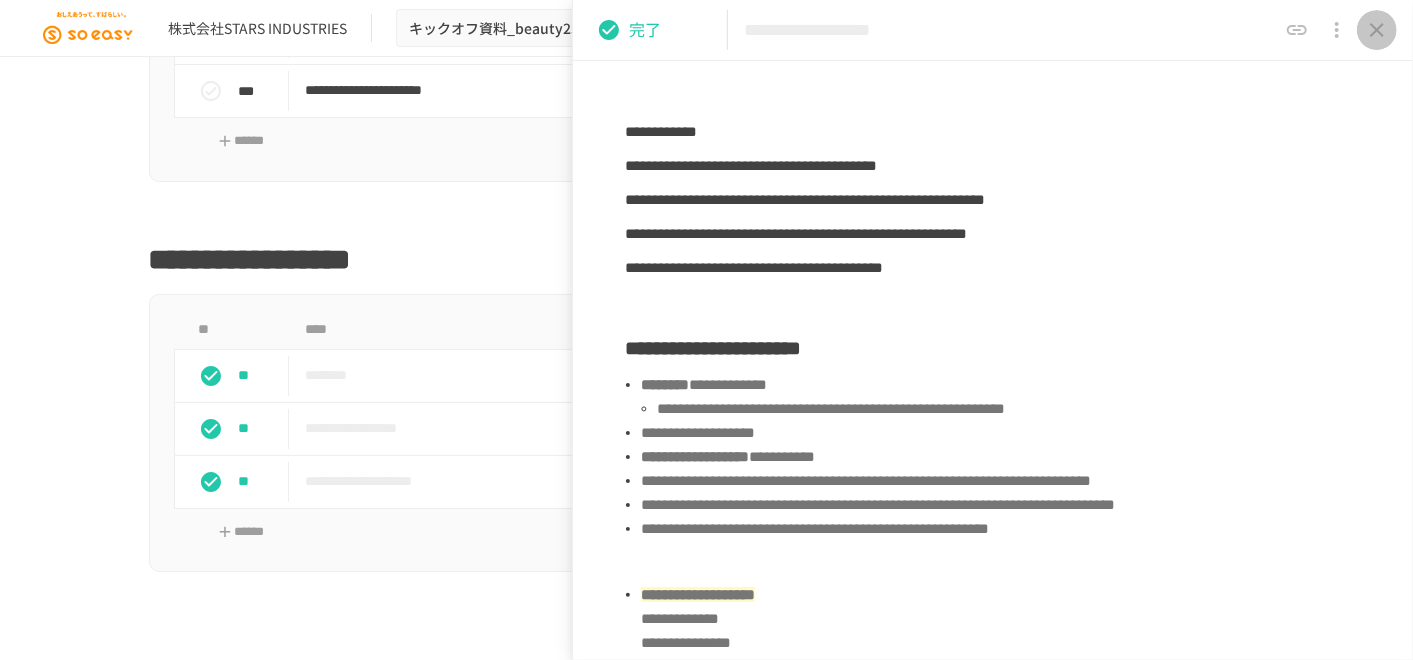click 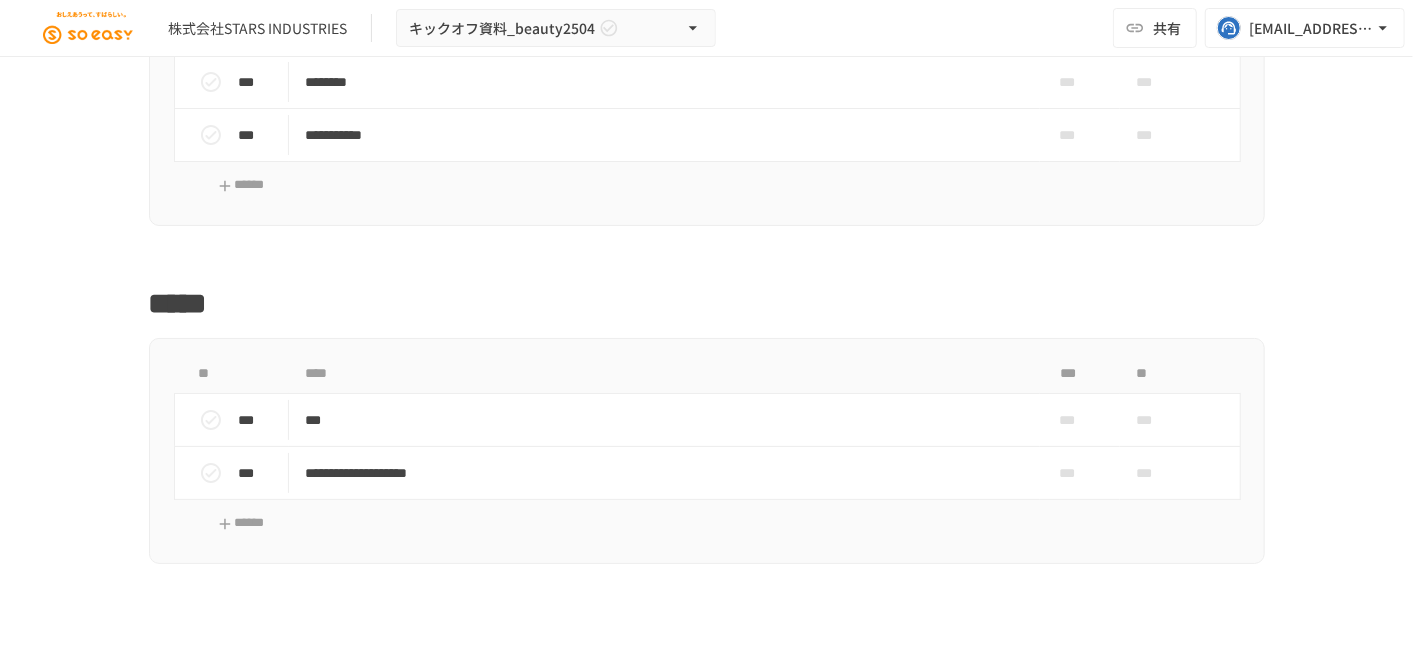 scroll, scrollTop: 4160, scrollLeft: 0, axis: vertical 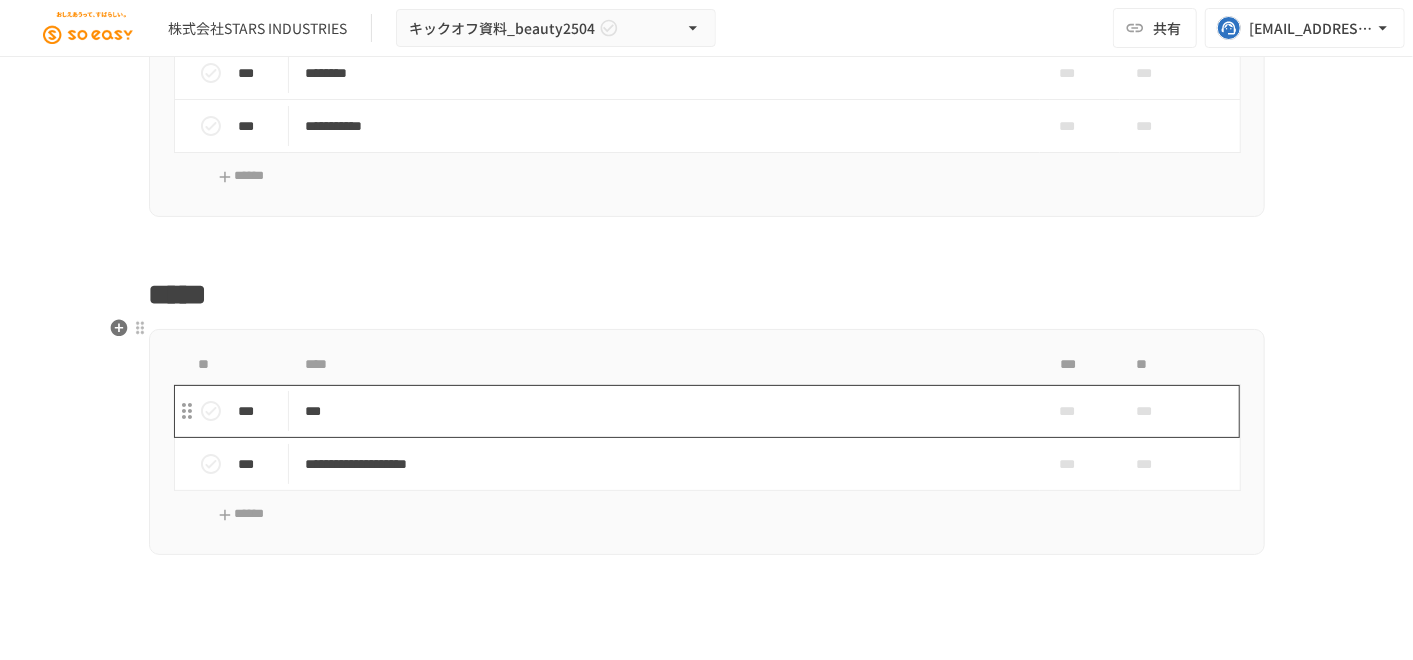 click on "***" at bounding box center [664, 411] 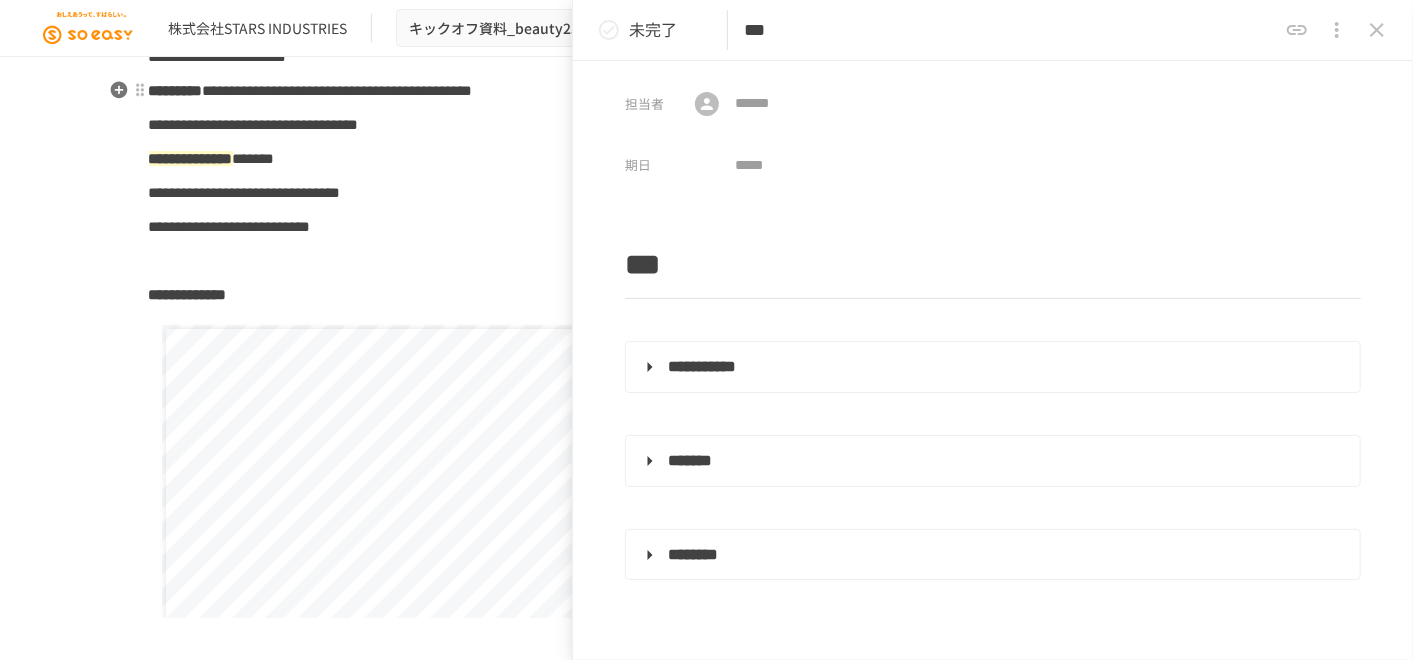 scroll, scrollTop: 494, scrollLeft: 0, axis: vertical 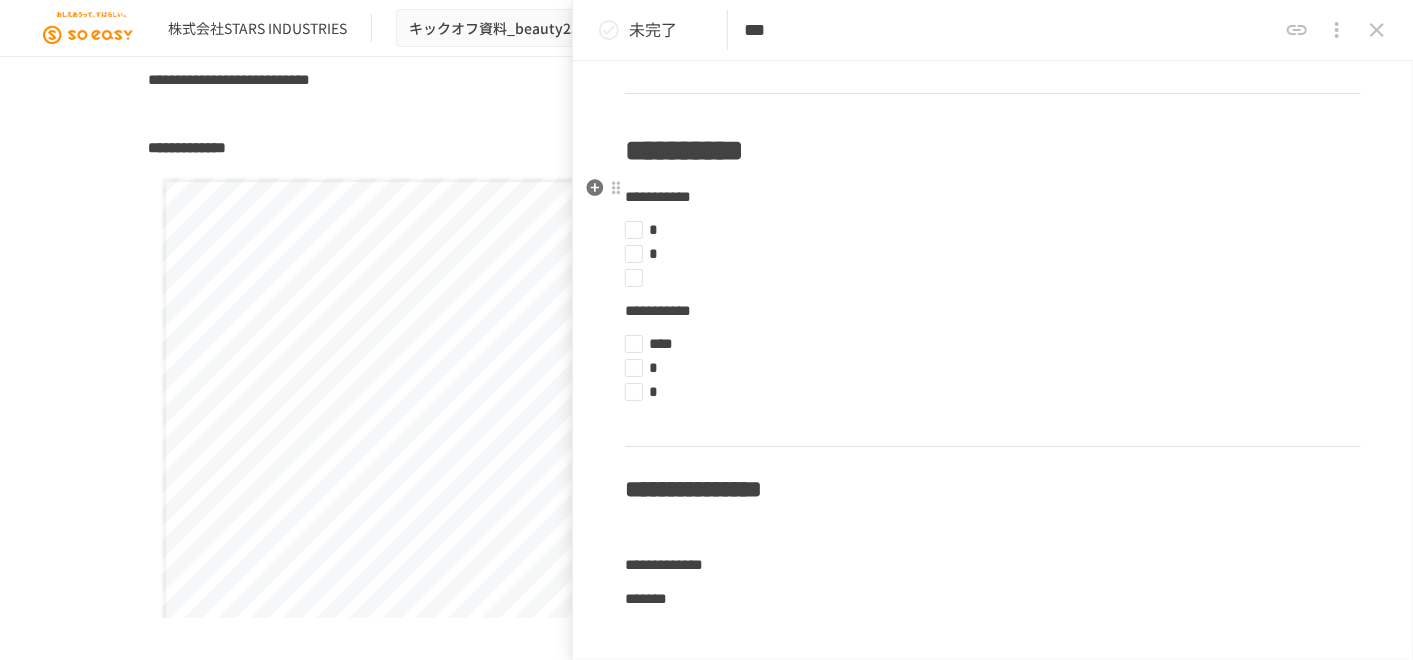 click on "**********" at bounding box center [993, 151] 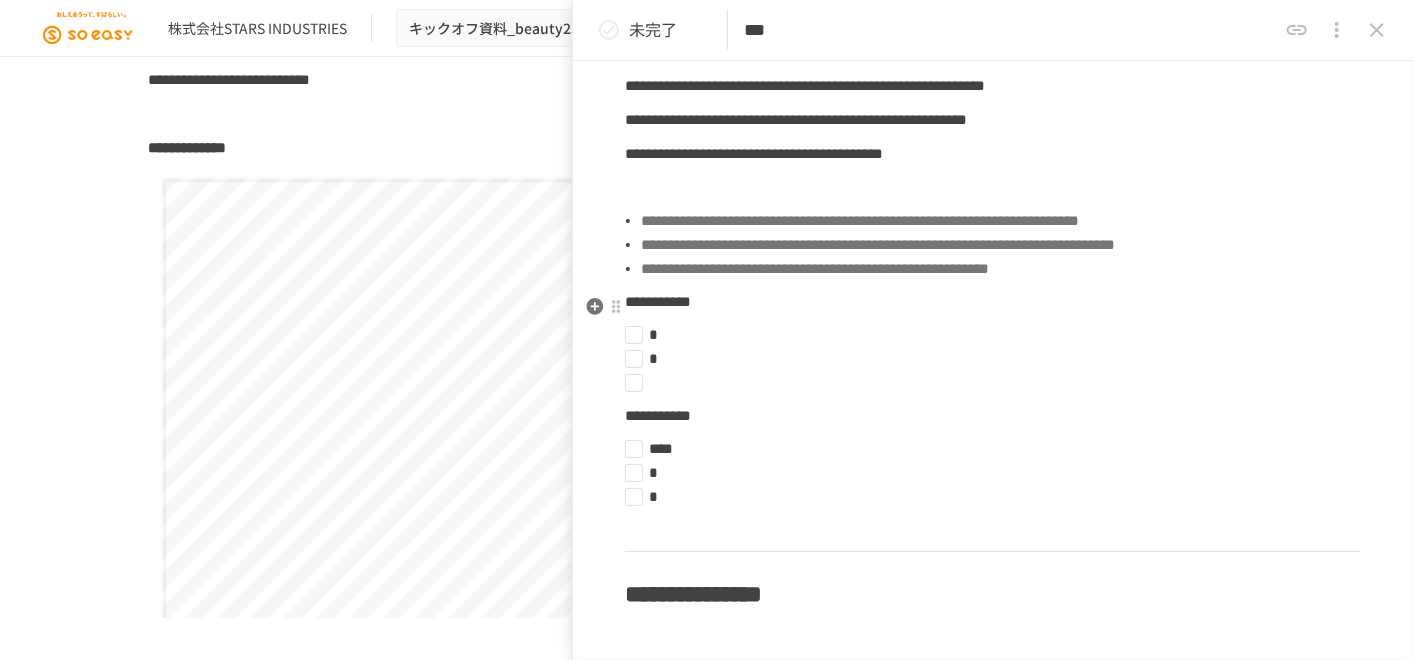 scroll, scrollTop: 3444, scrollLeft: 0, axis: vertical 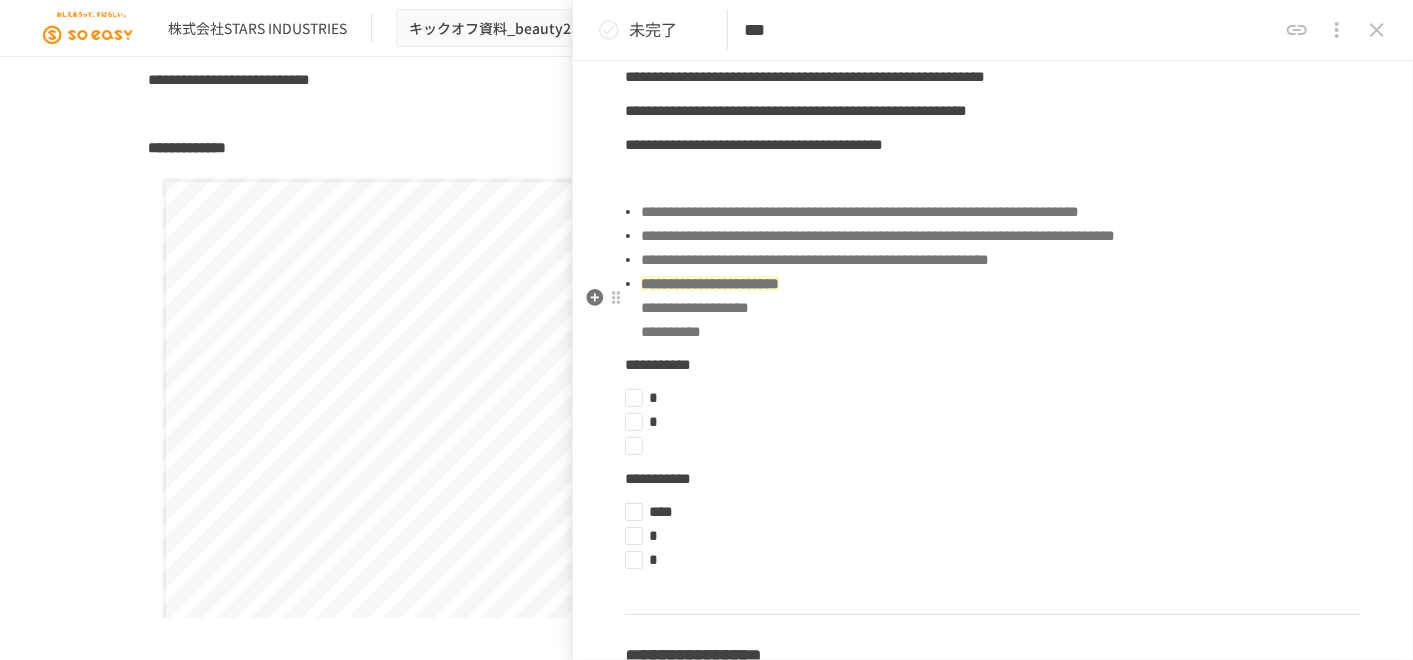 click on "**********" at bounding box center (1001, 260) 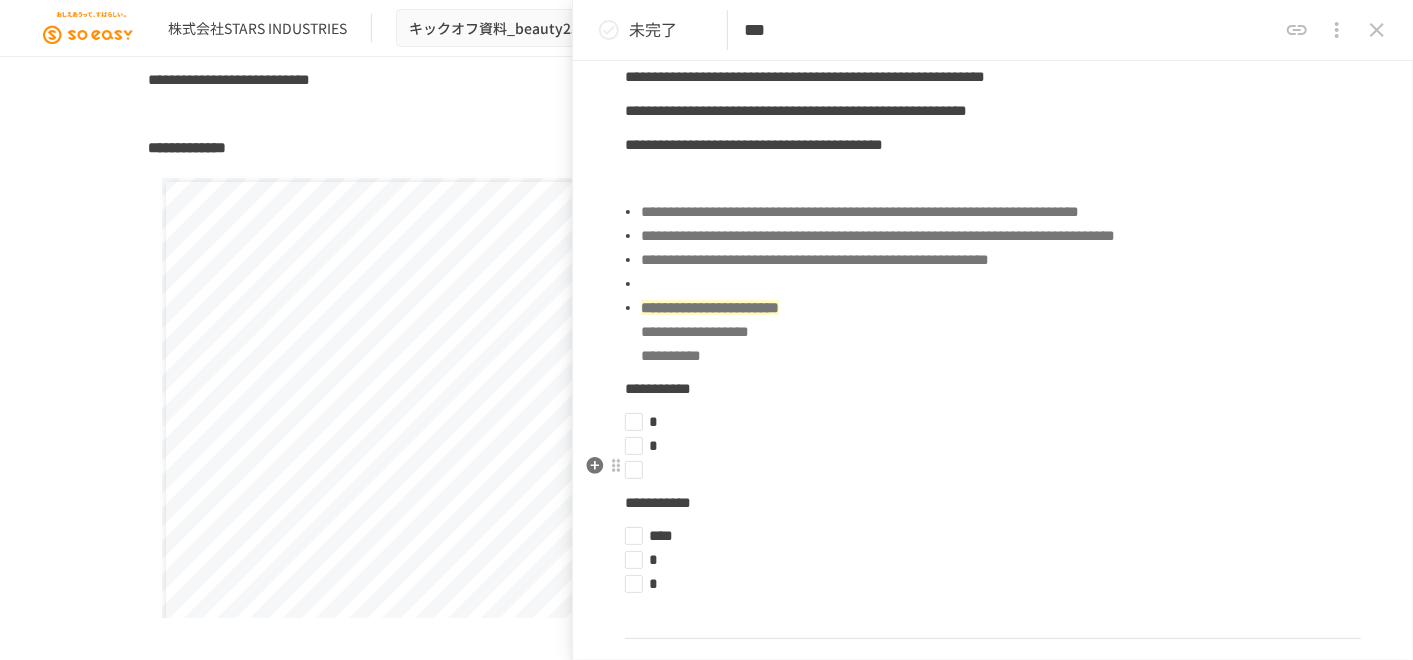 click on "**********" at bounding box center [1001, 332] 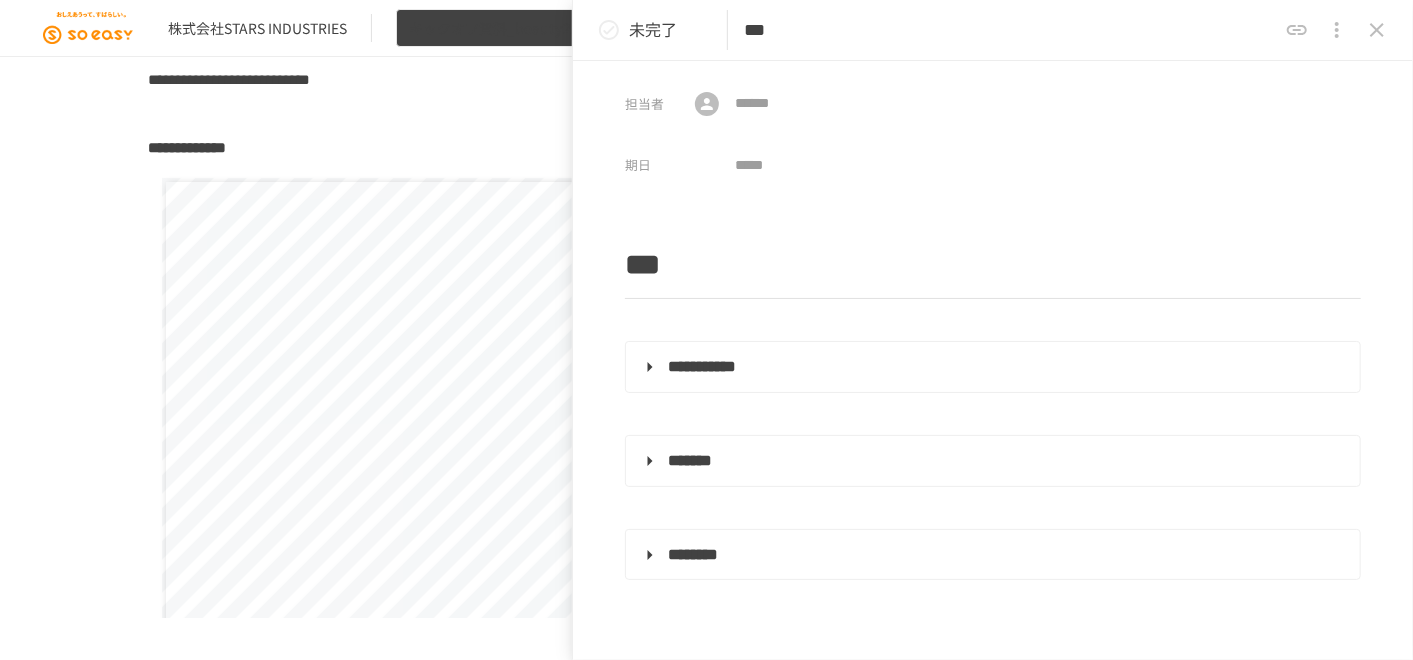 type on "***" 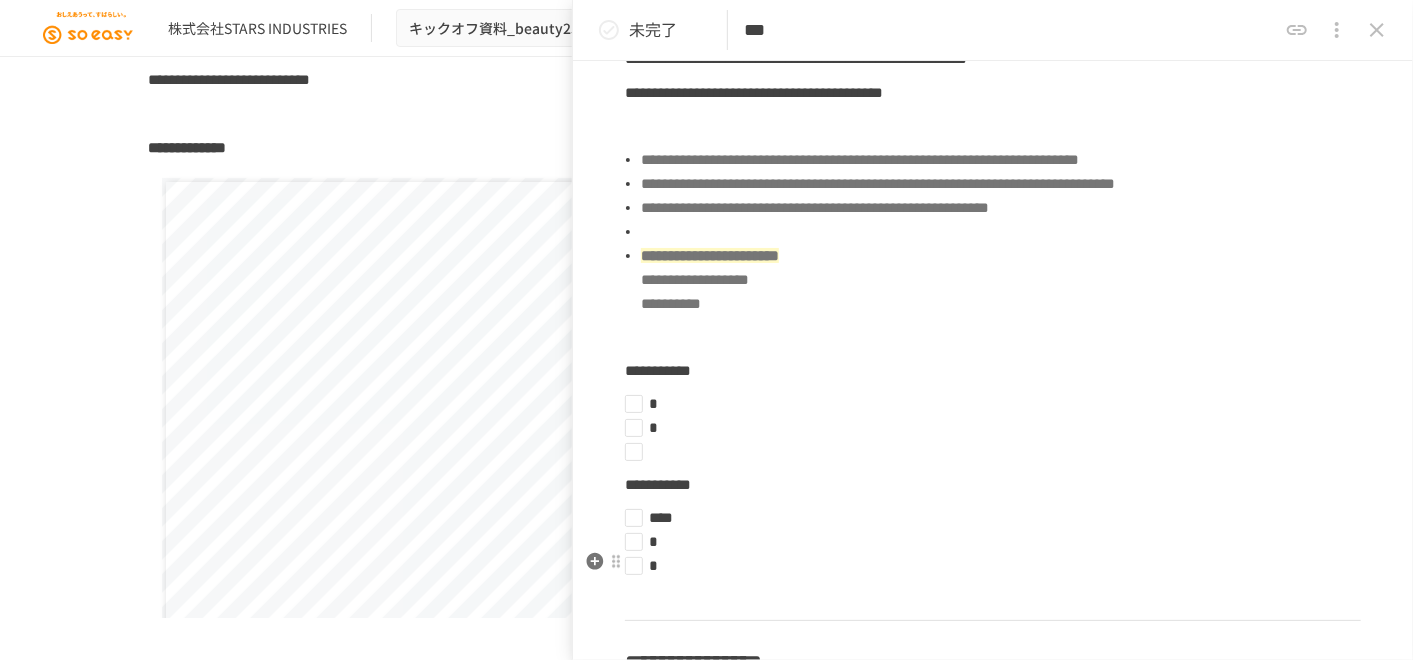 scroll, scrollTop: 3666, scrollLeft: 0, axis: vertical 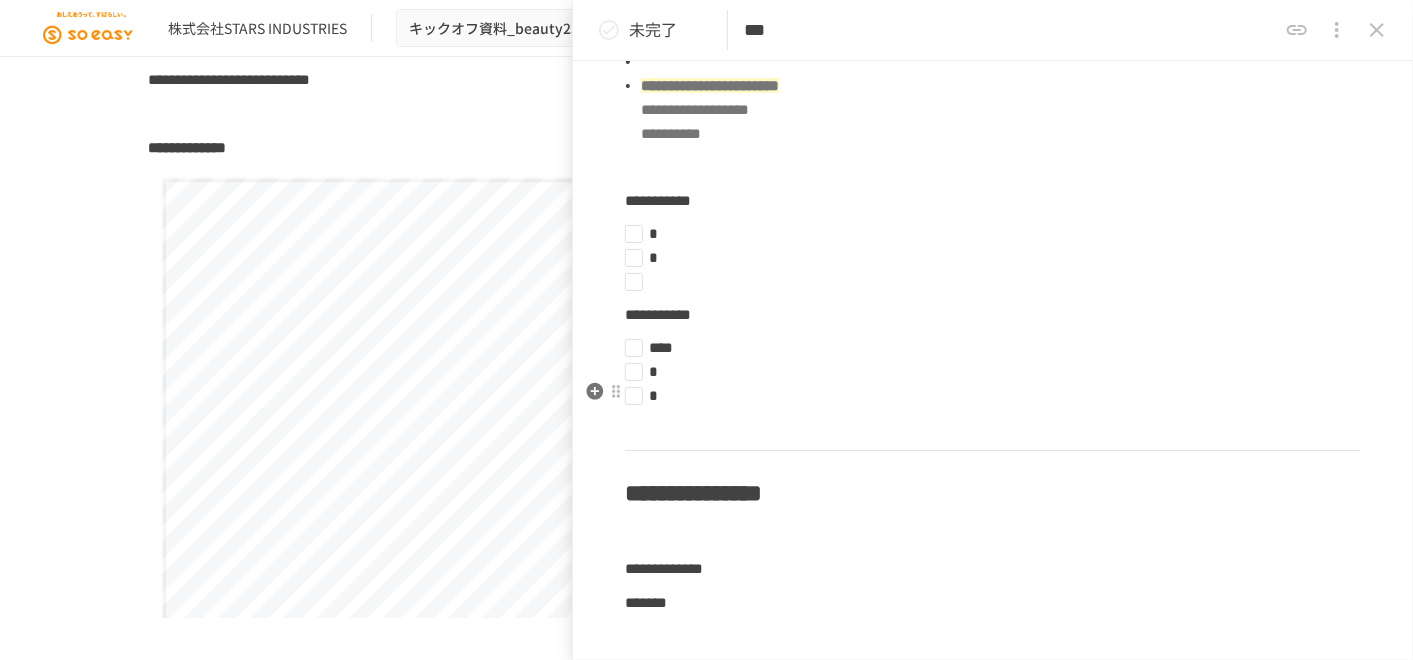 click on "*" at bounding box center [985, 258] 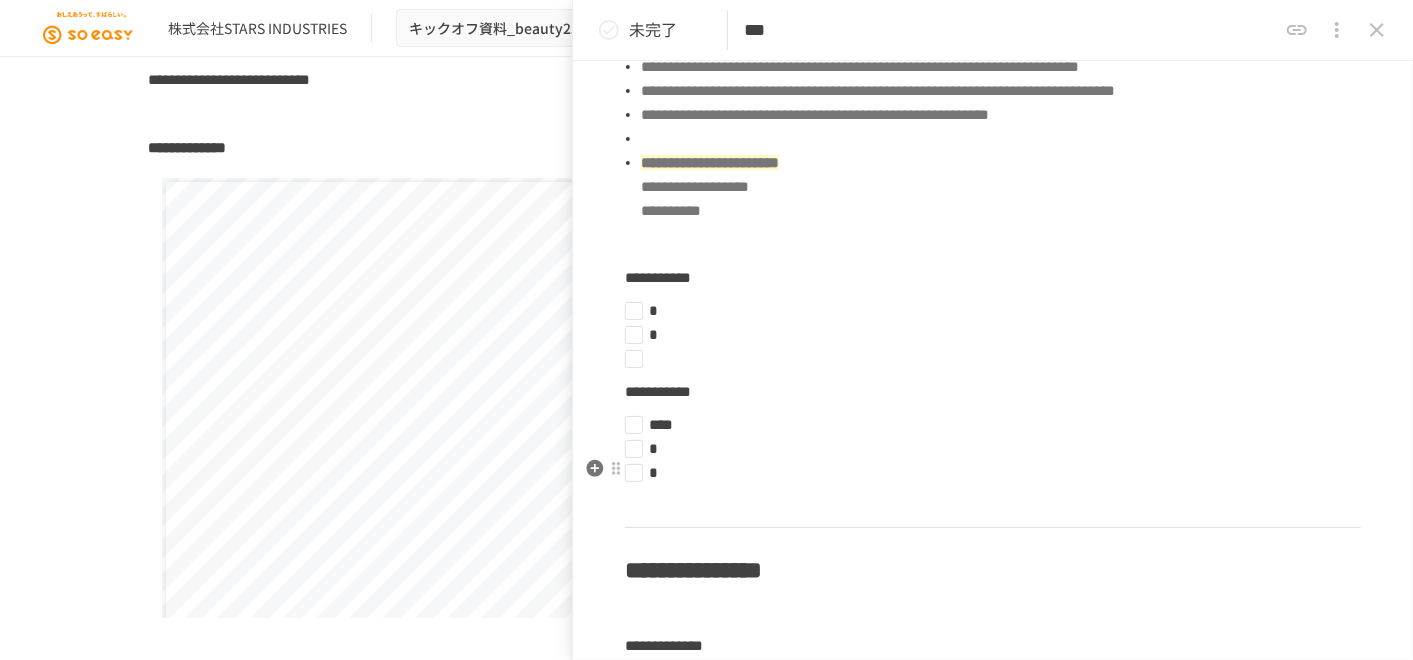 scroll, scrollTop: 3555, scrollLeft: 0, axis: vertical 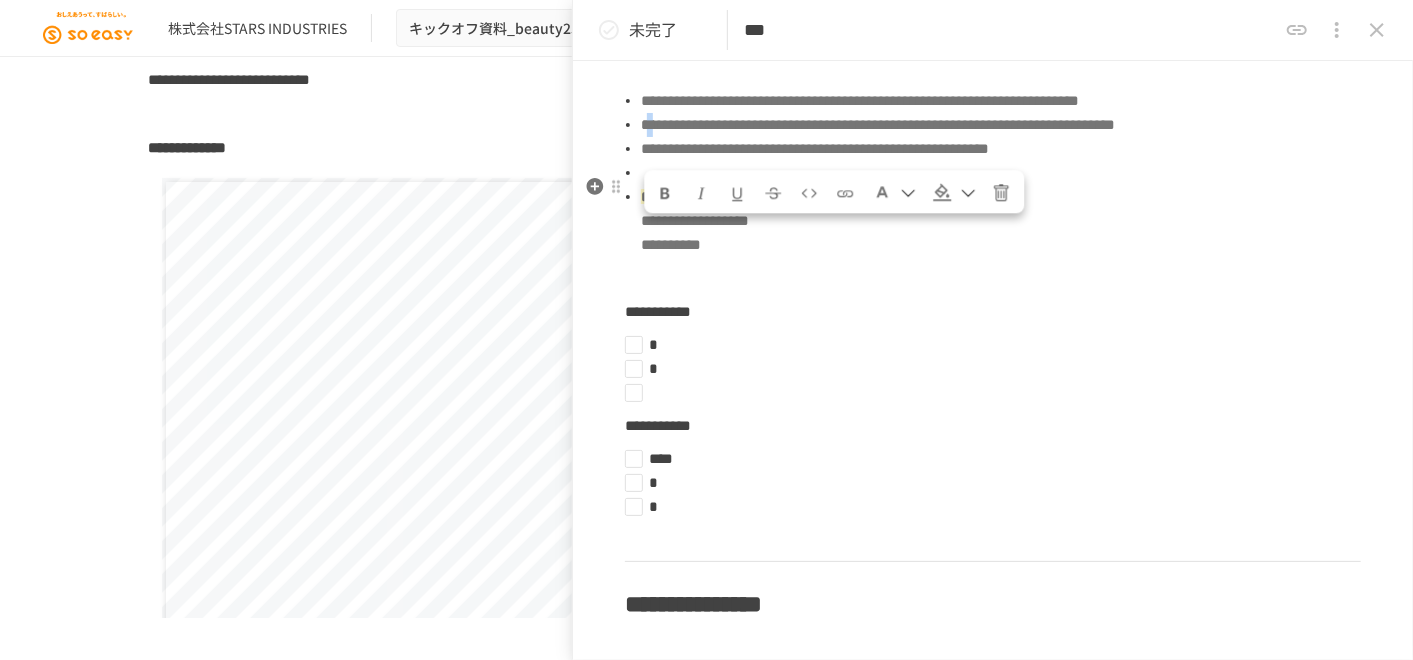 drag, startPoint x: 658, startPoint y: 231, endPoint x: 646, endPoint y: 231, distance: 12 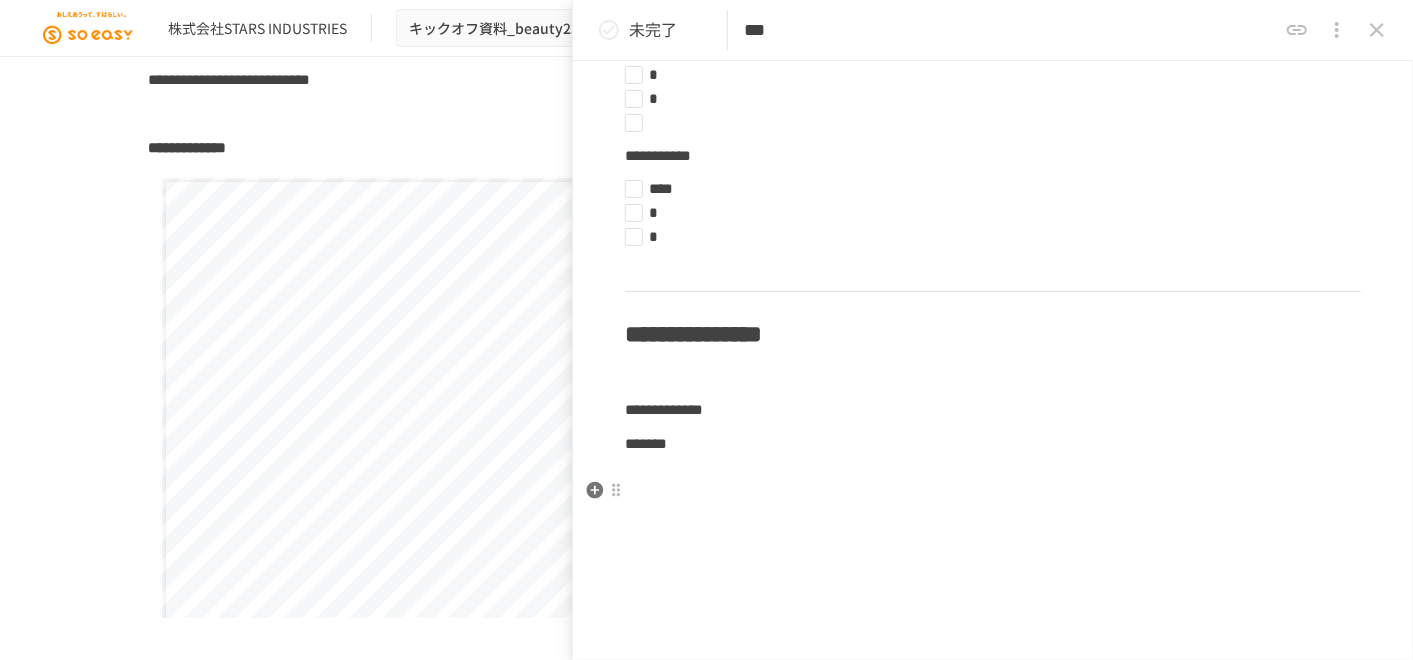 scroll, scrollTop: 3666, scrollLeft: 0, axis: vertical 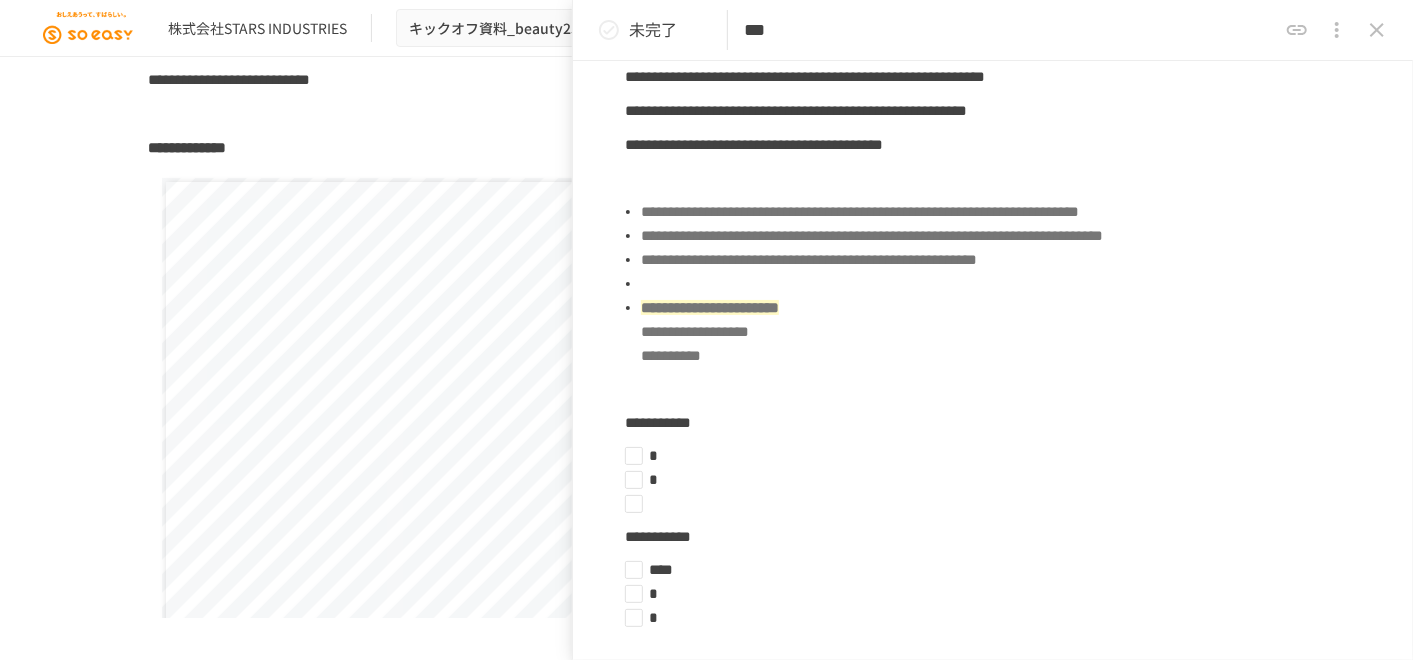 click 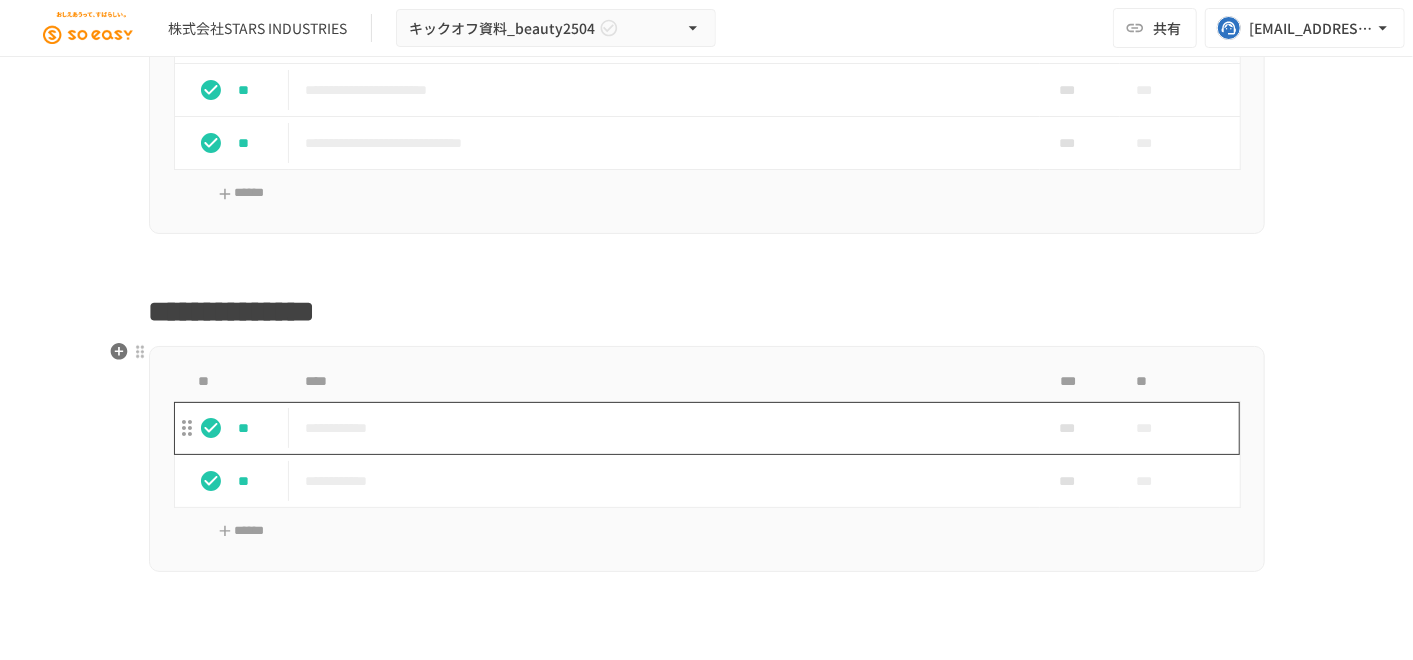 scroll, scrollTop: 2444, scrollLeft: 0, axis: vertical 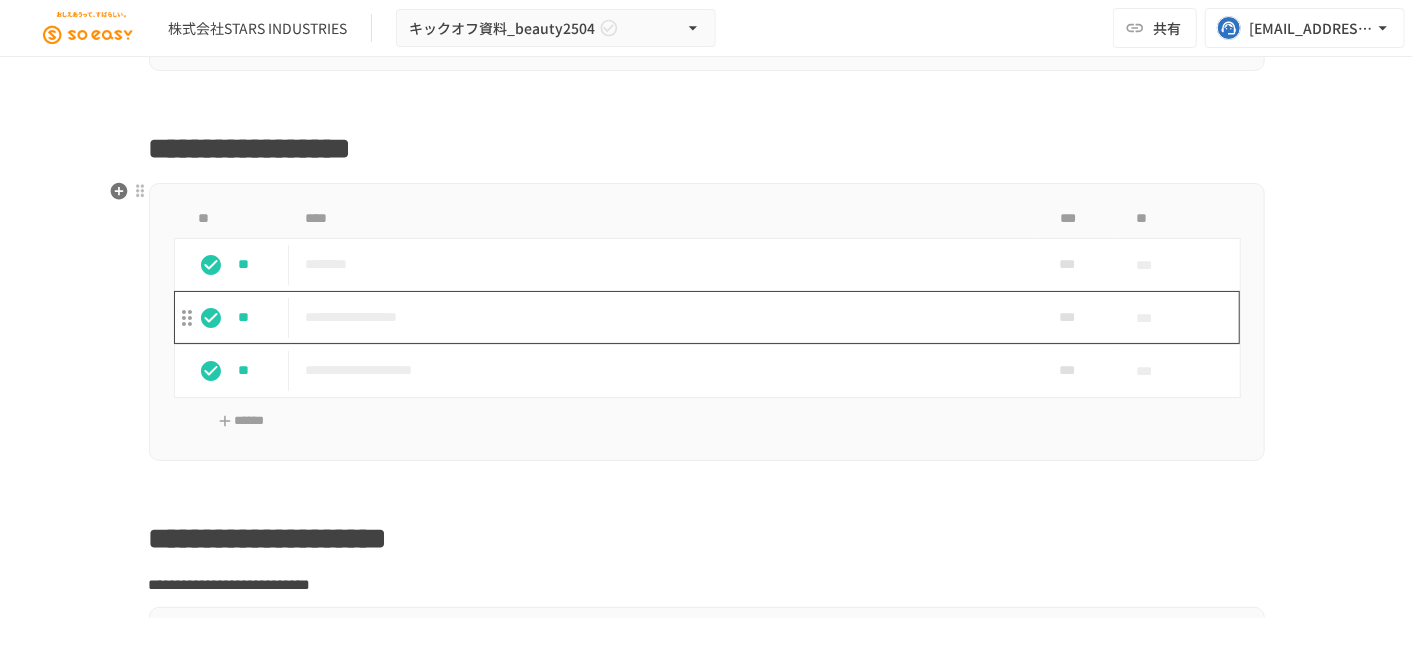 click on "**********" at bounding box center (664, 317) 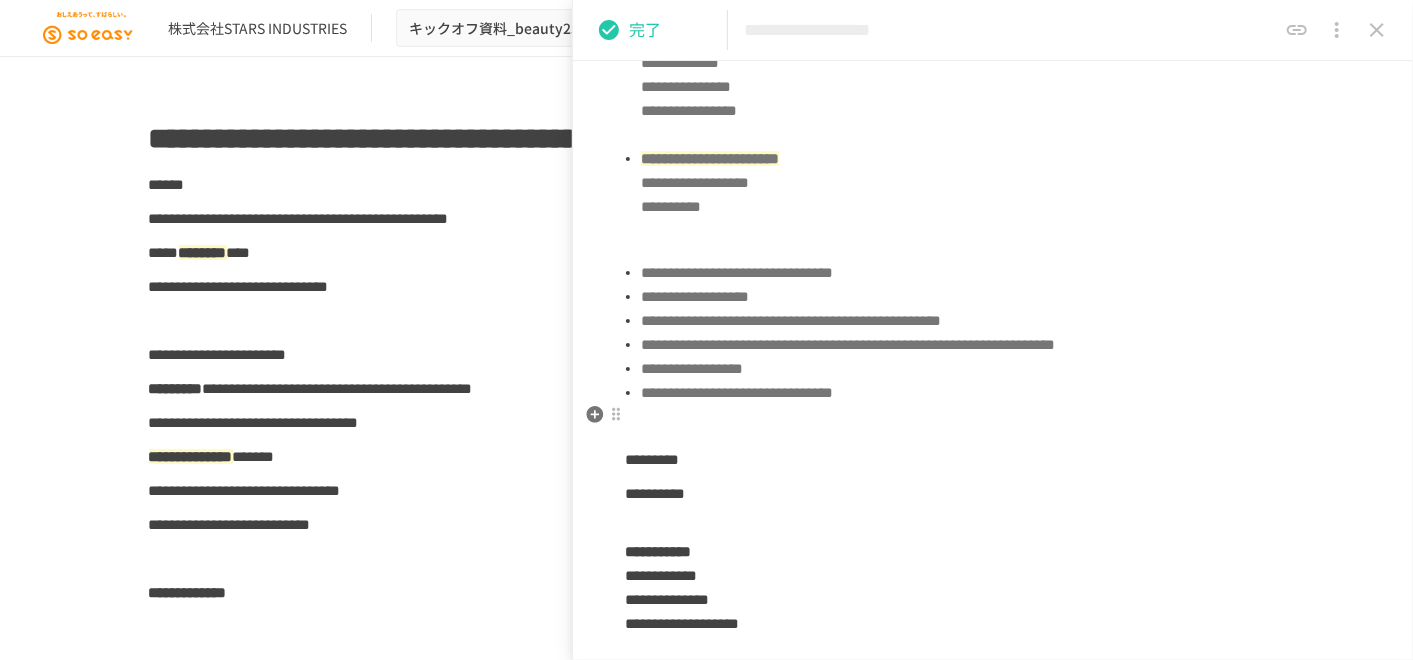 scroll, scrollTop: 1444, scrollLeft: 0, axis: vertical 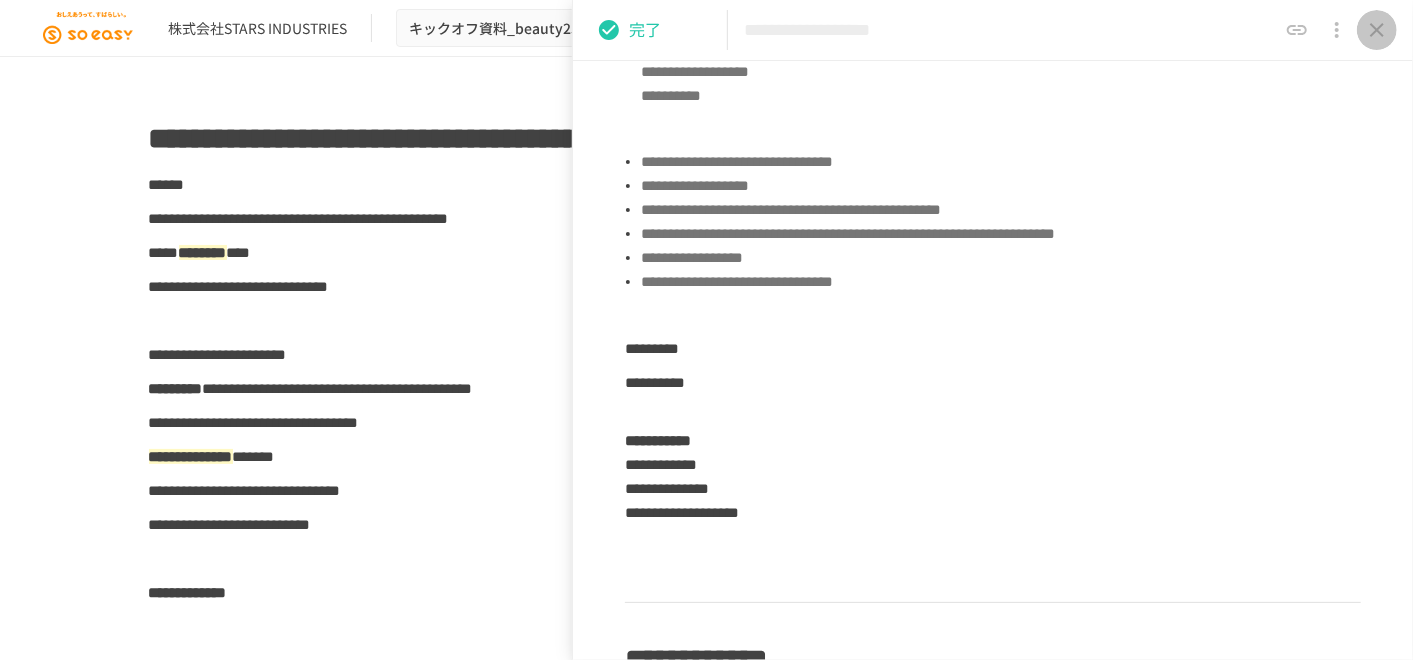 click at bounding box center (1377, 30) 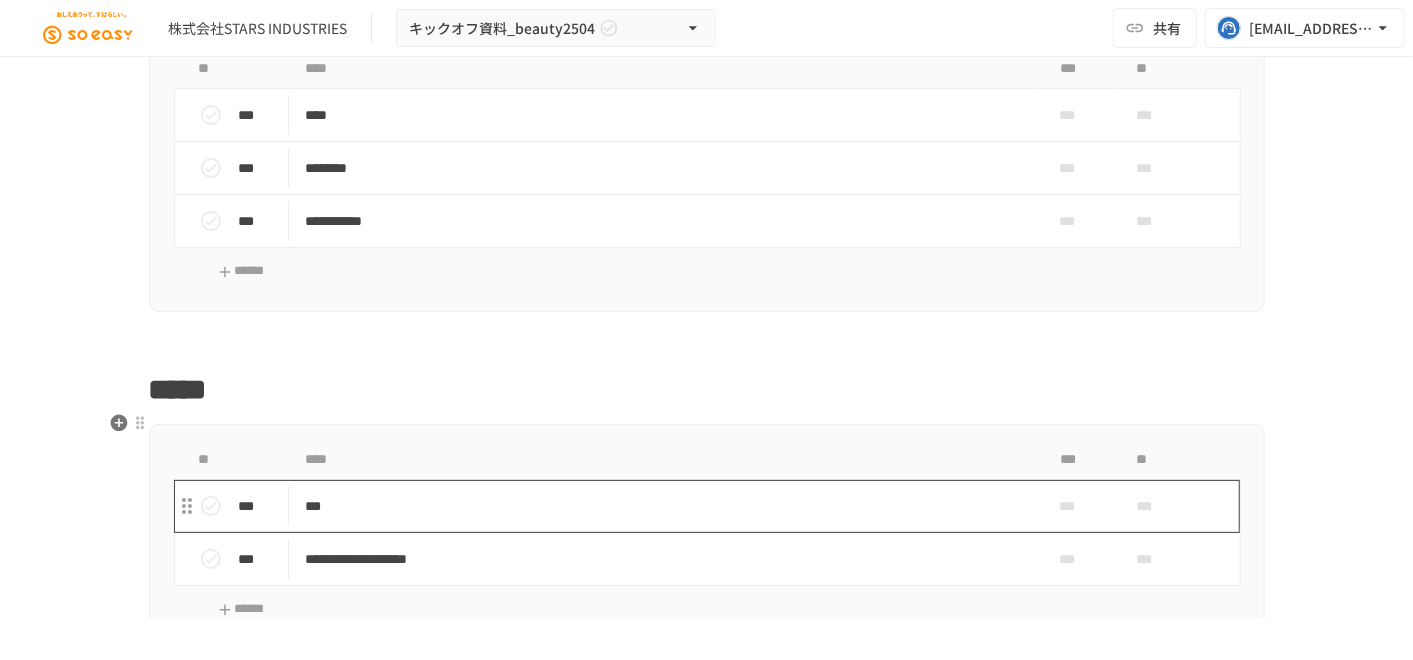 scroll, scrollTop: 4271, scrollLeft: 0, axis: vertical 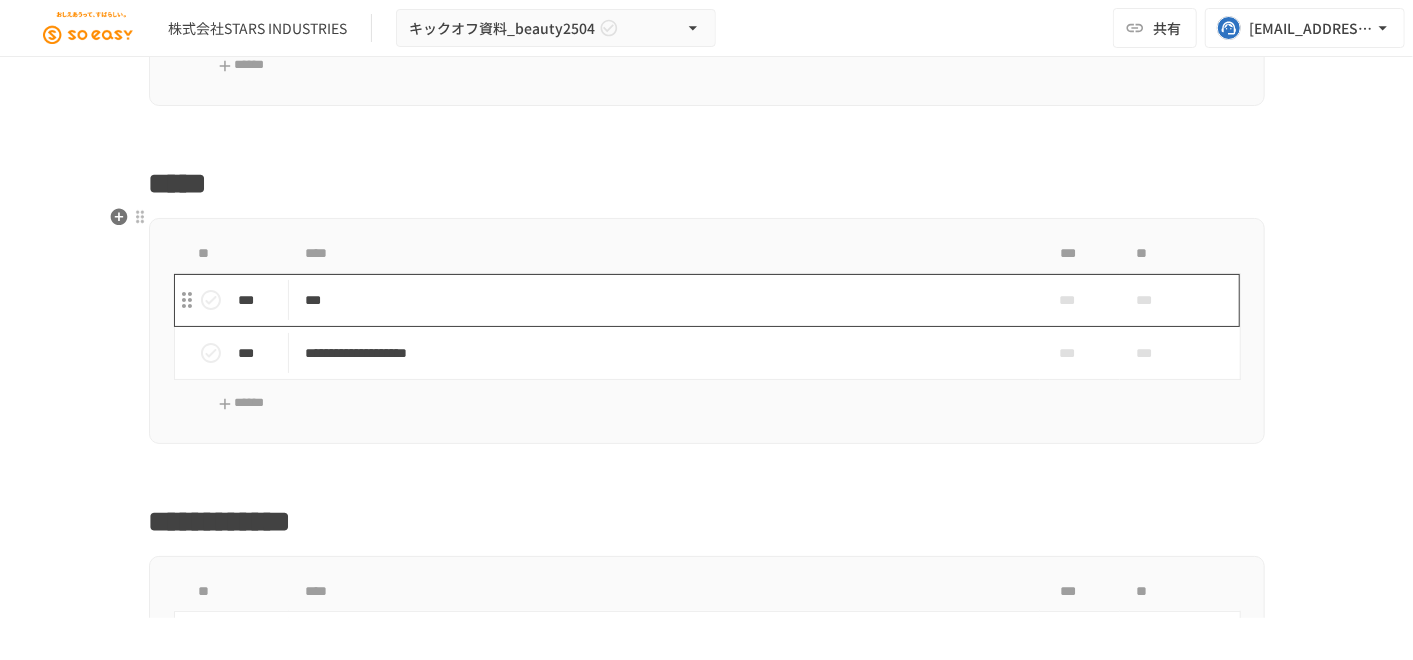 click on "***" at bounding box center [664, 300] 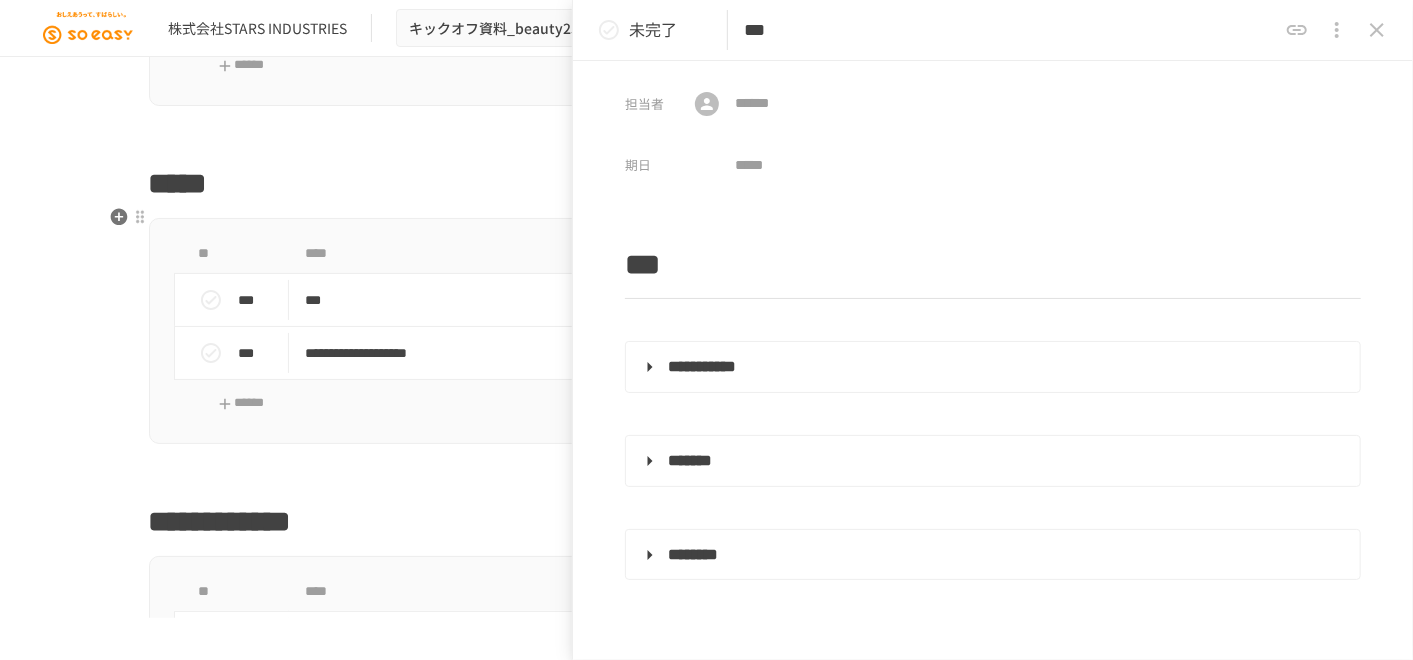 scroll, scrollTop: 49, scrollLeft: 0, axis: vertical 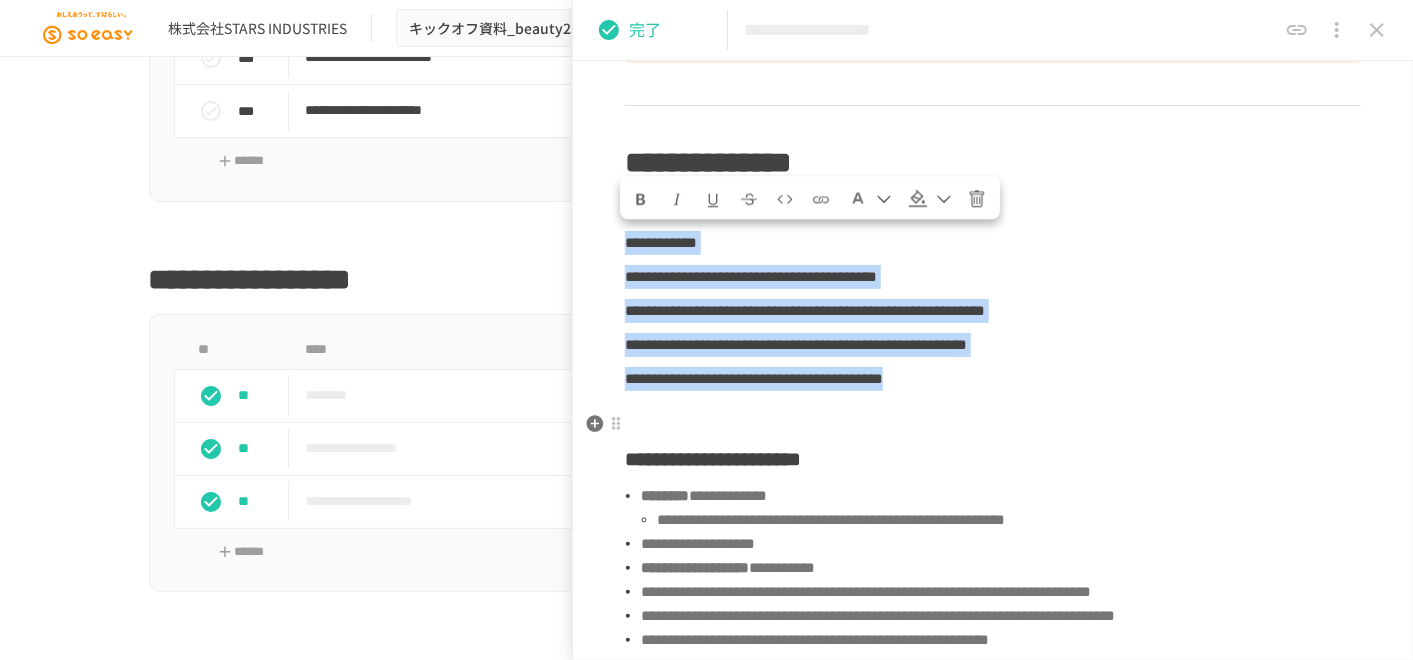 drag, startPoint x: 628, startPoint y: 242, endPoint x: 1279, endPoint y: 422, distance: 675.4265 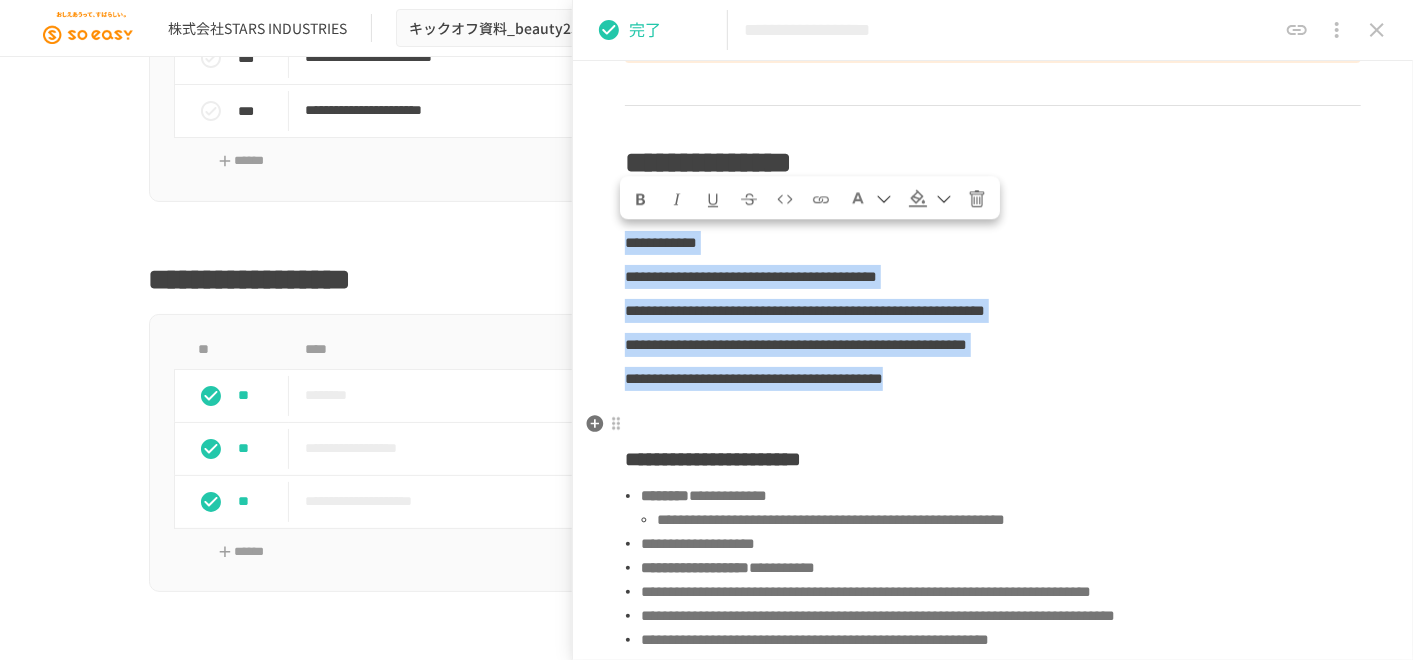 click on "**********" at bounding box center [993, 1098] 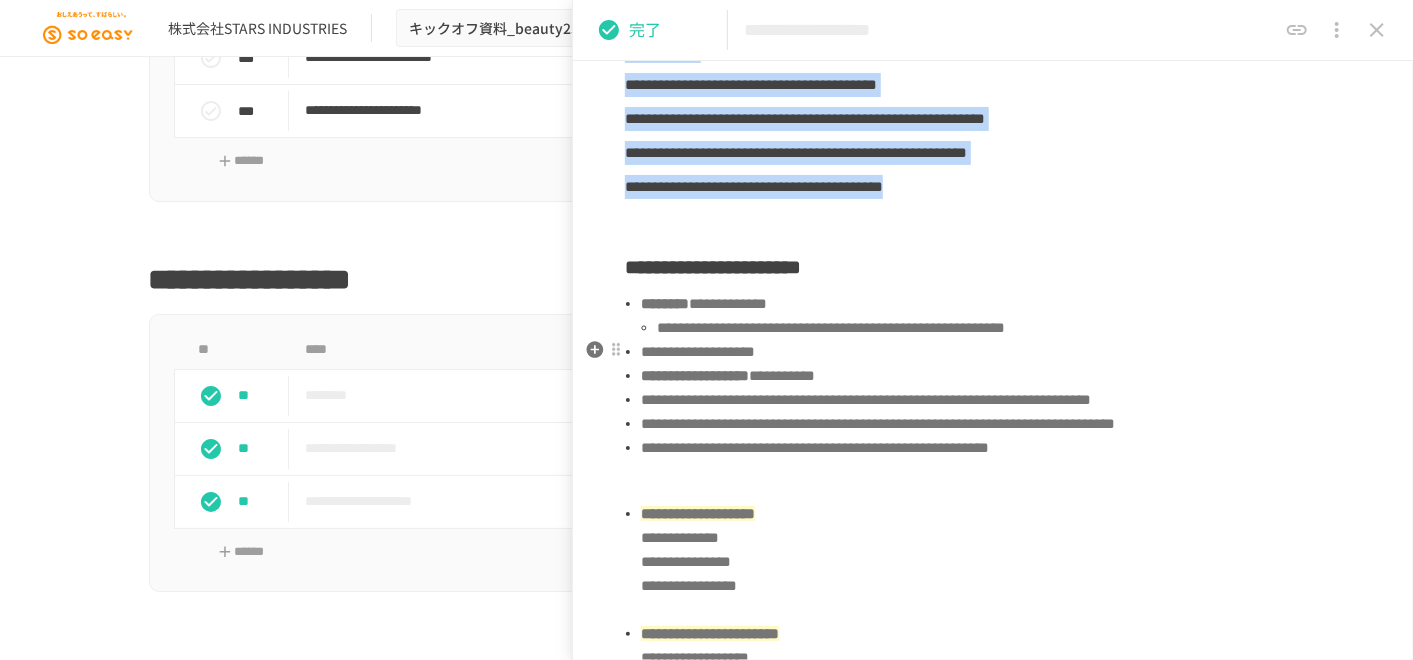 scroll, scrollTop: 888, scrollLeft: 0, axis: vertical 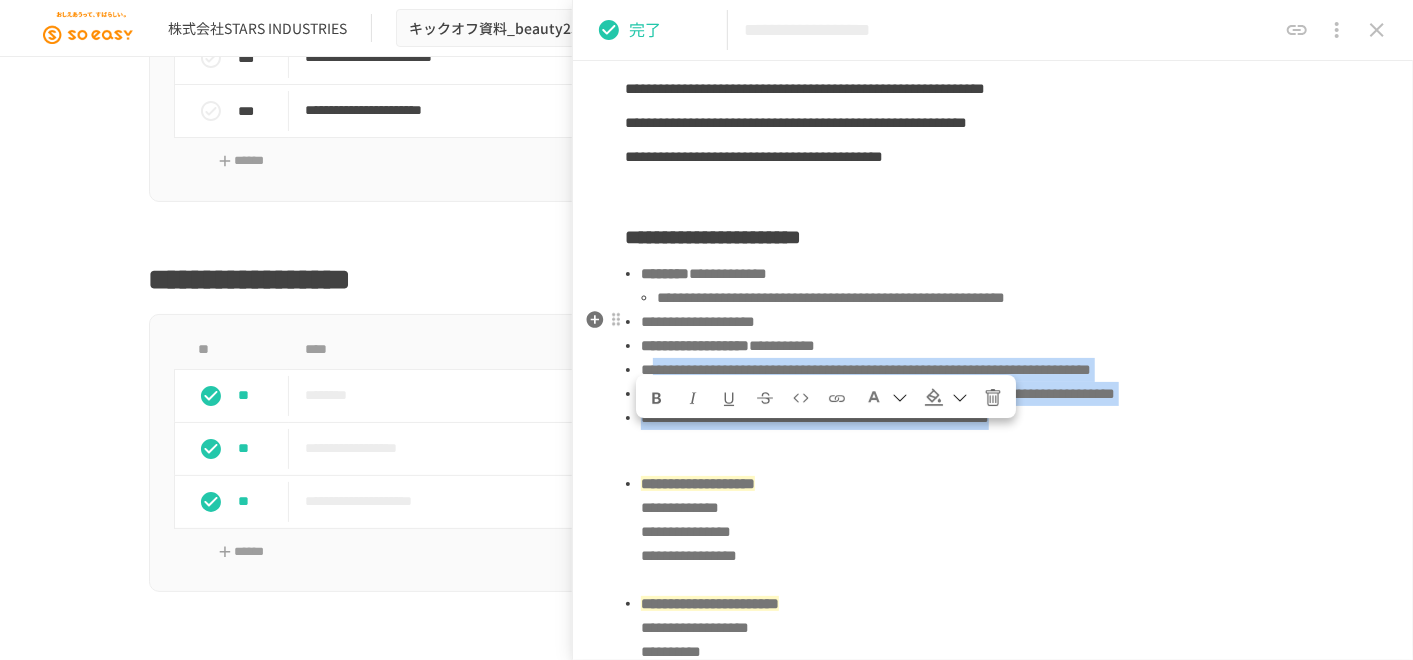 copy on "**********" 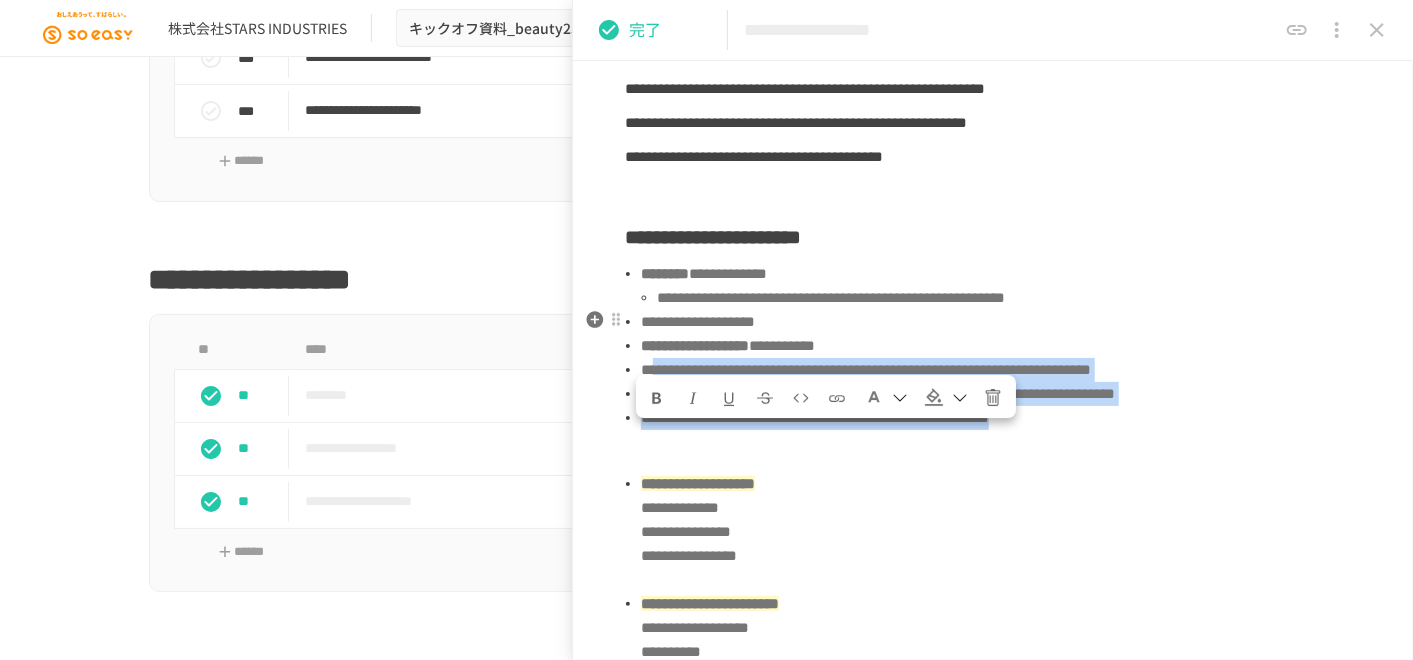 drag, startPoint x: 655, startPoint y: 438, endPoint x: 769, endPoint y: 554, distance: 162.6407 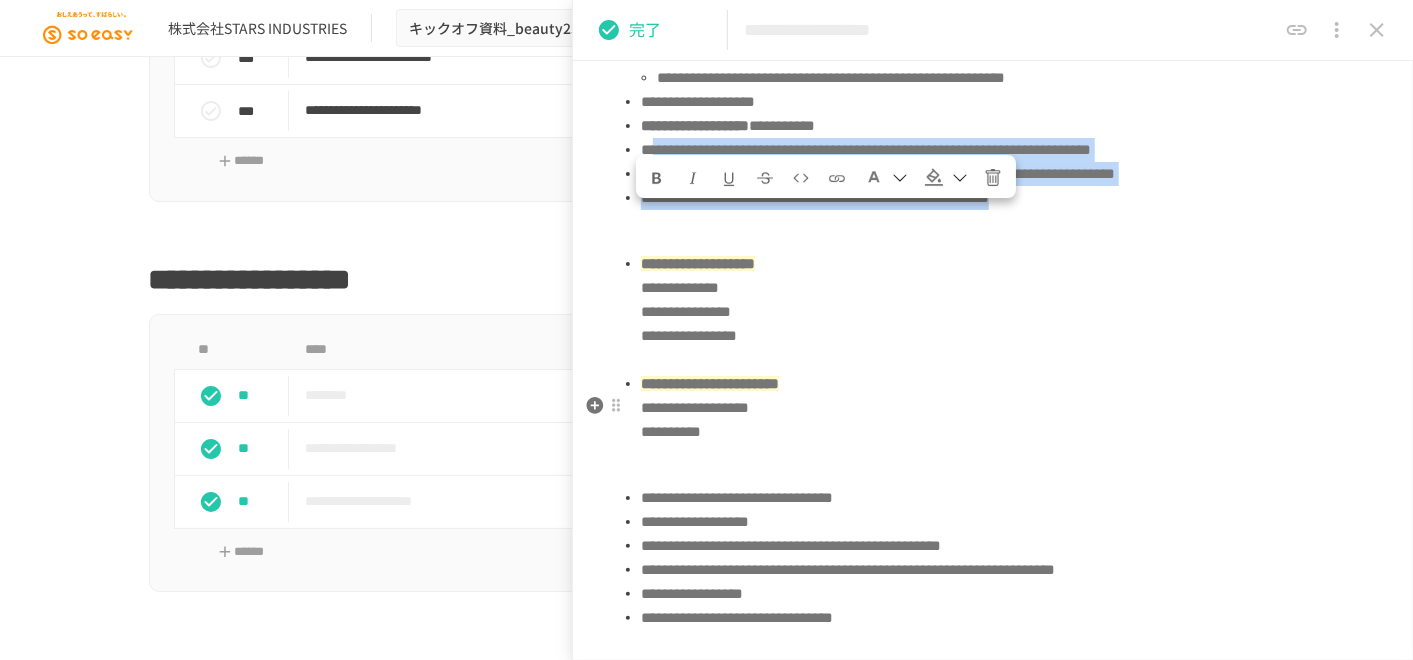 scroll, scrollTop: 1111, scrollLeft: 0, axis: vertical 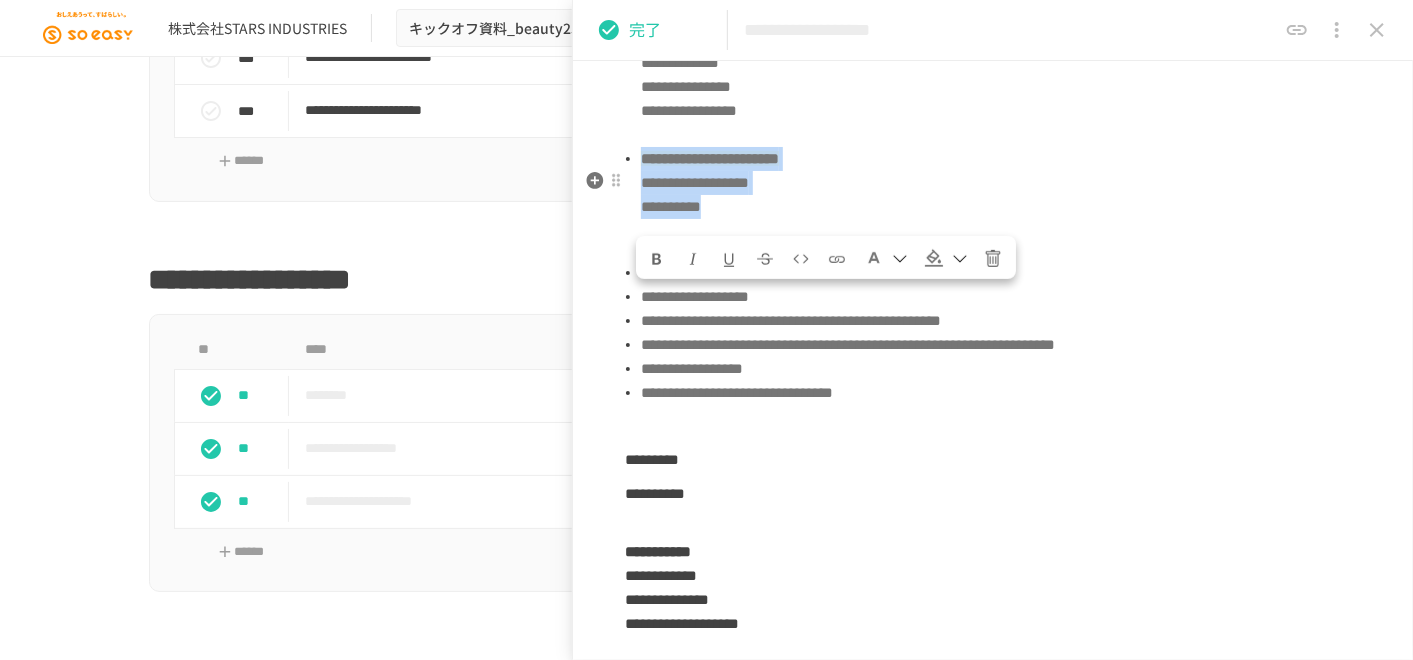 drag, startPoint x: 849, startPoint y: 346, endPoint x: 632, endPoint y: 308, distance: 220.30206 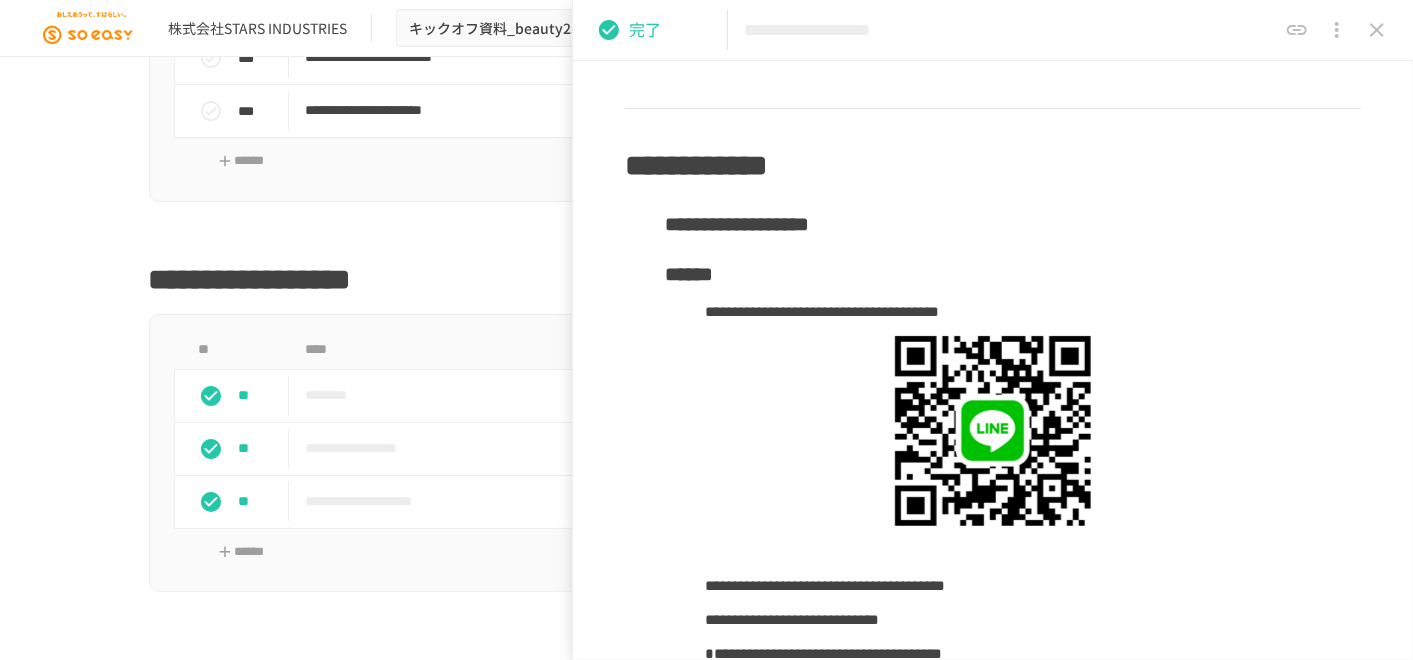 scroll, scrollTop: 2000, scrollLeft: 0, axis: vertical 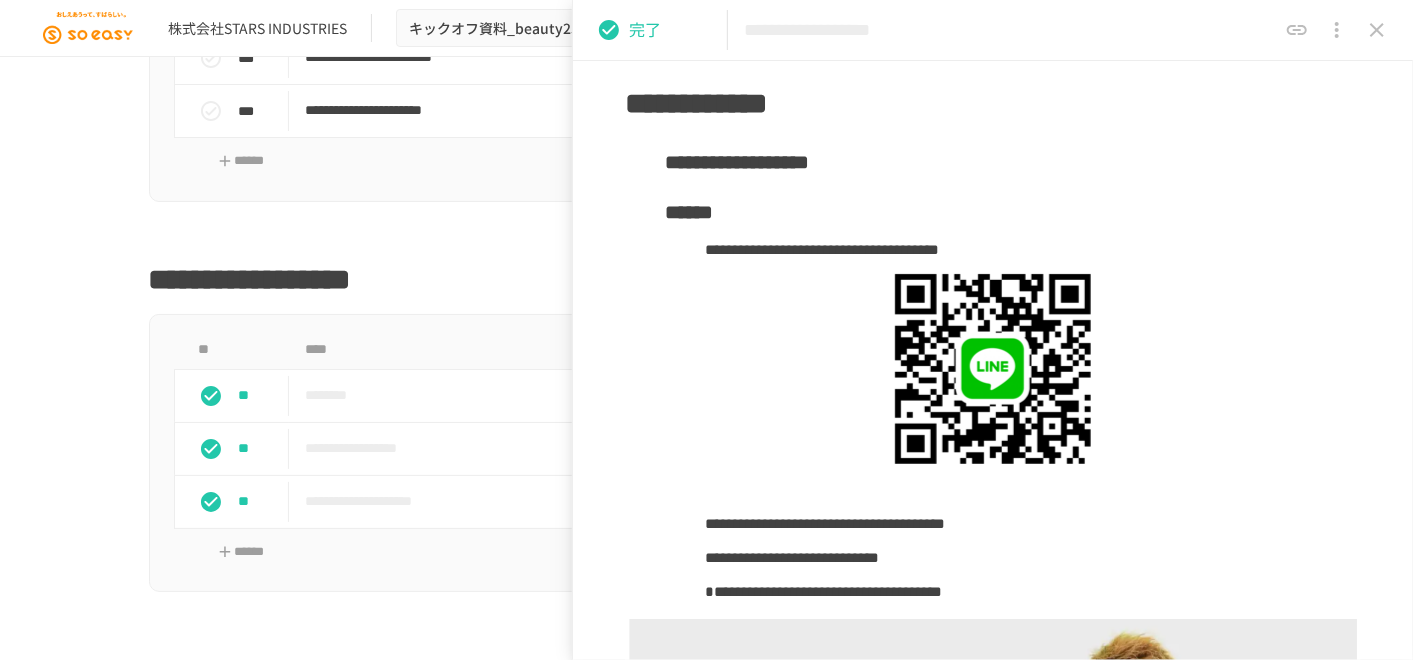 click at bounding box center [1377, 30] 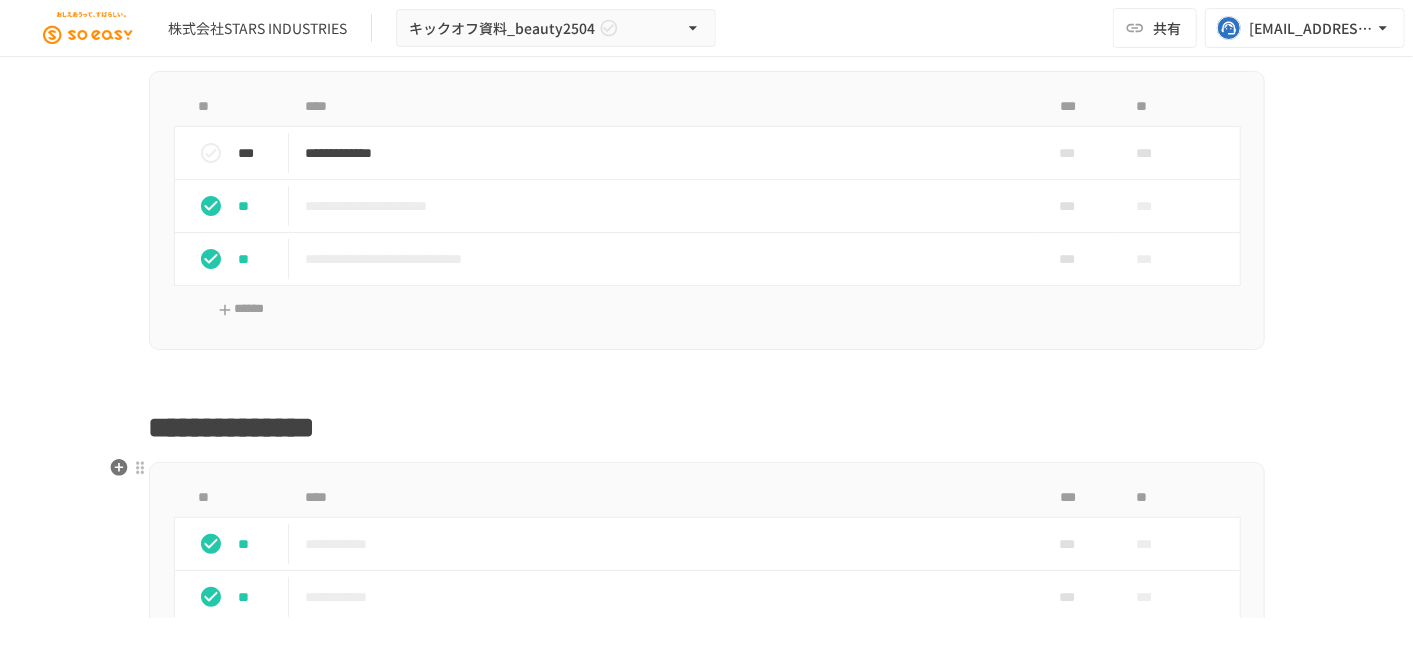 scroll, scrollTop: 2535, scrollLeft: 0, axis: vertical 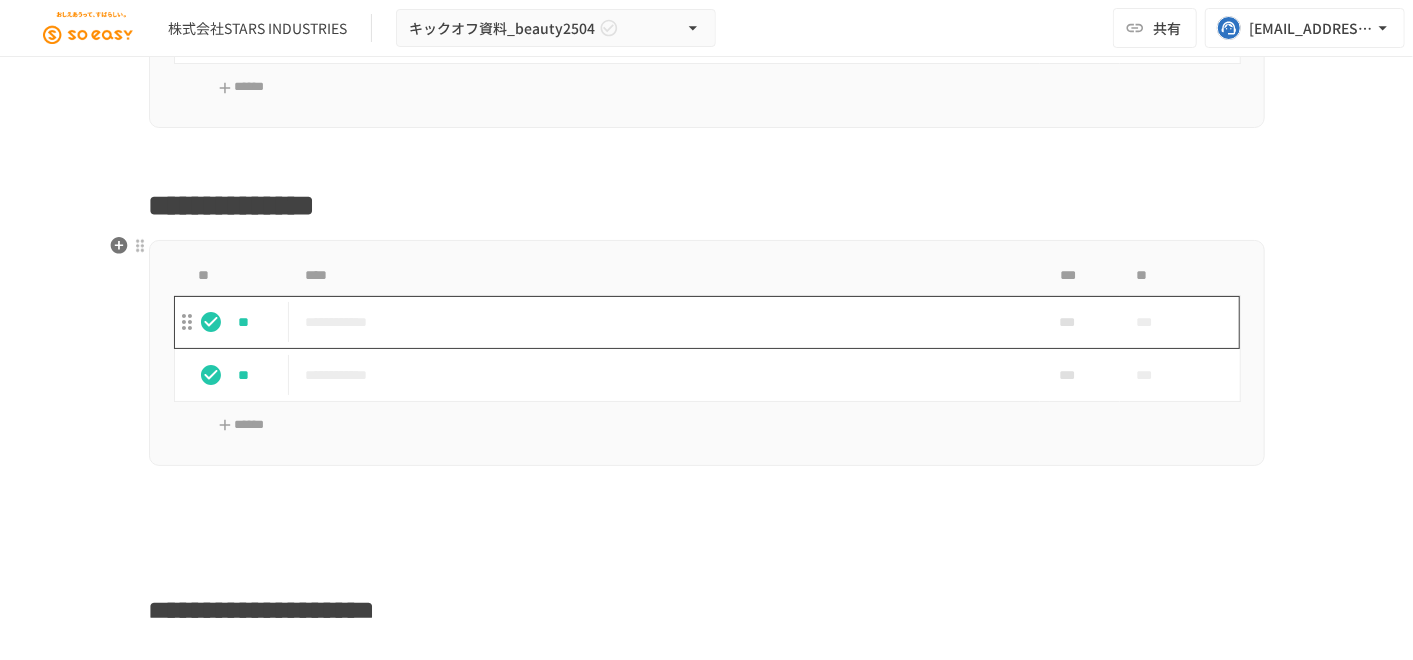 click on "**********" at bounding box center (664, 322) 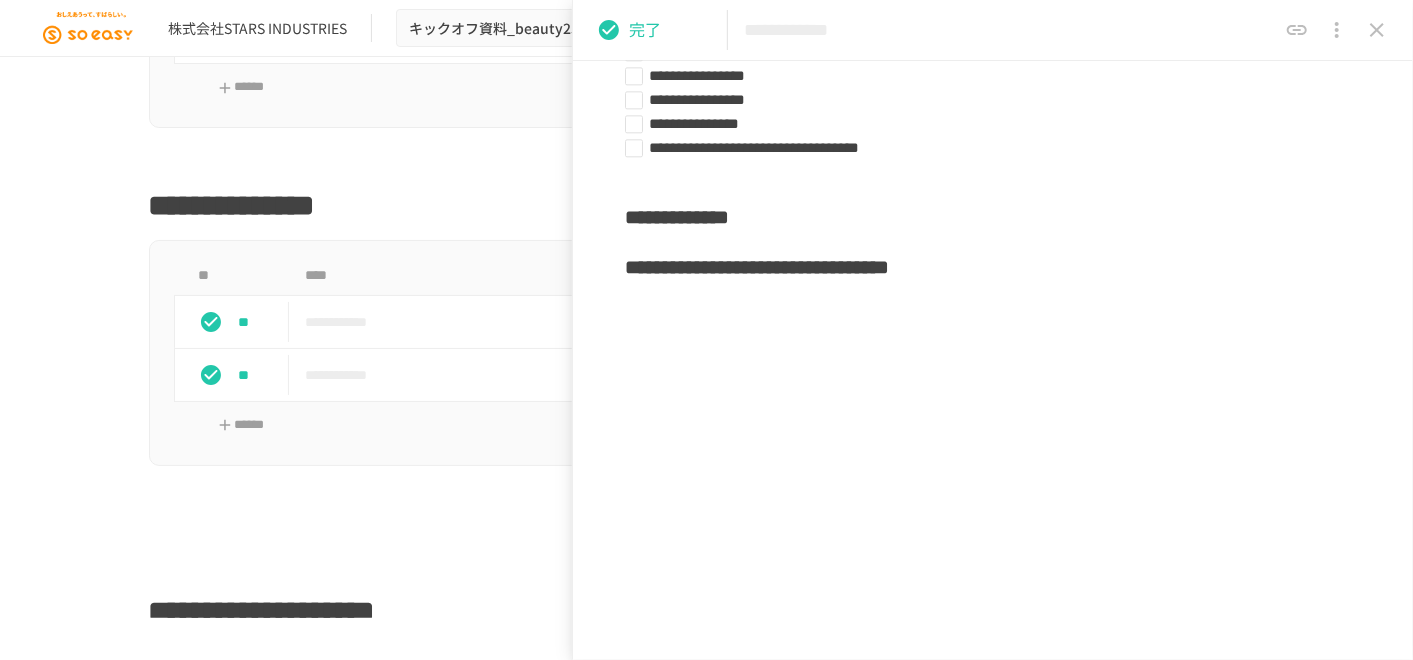 scroll, scrollTop: 11382, scrollLeft: 0, axis: vertical 